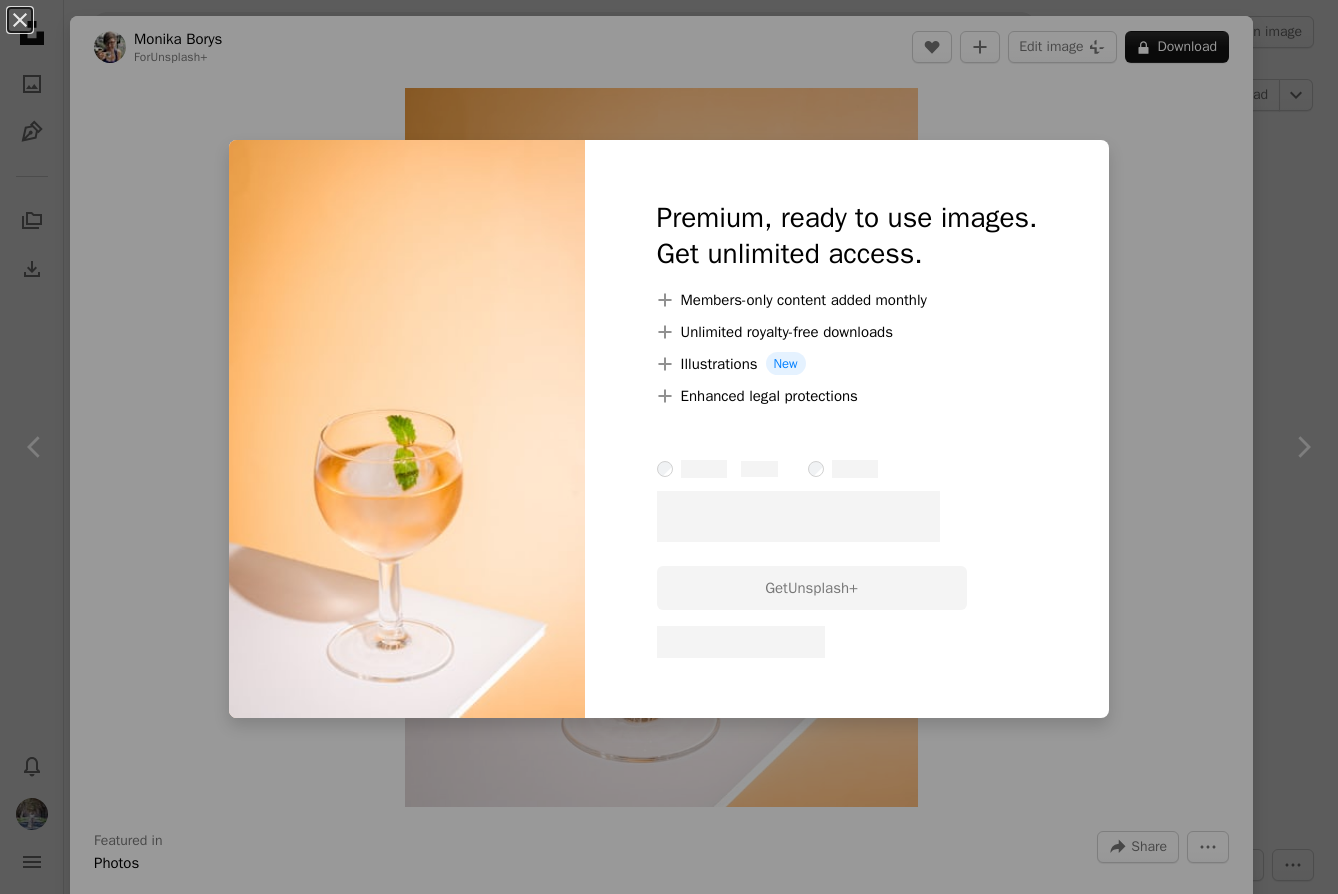 scroll, scrollTop: 13085, scrollLeft: 0, axis: vertical 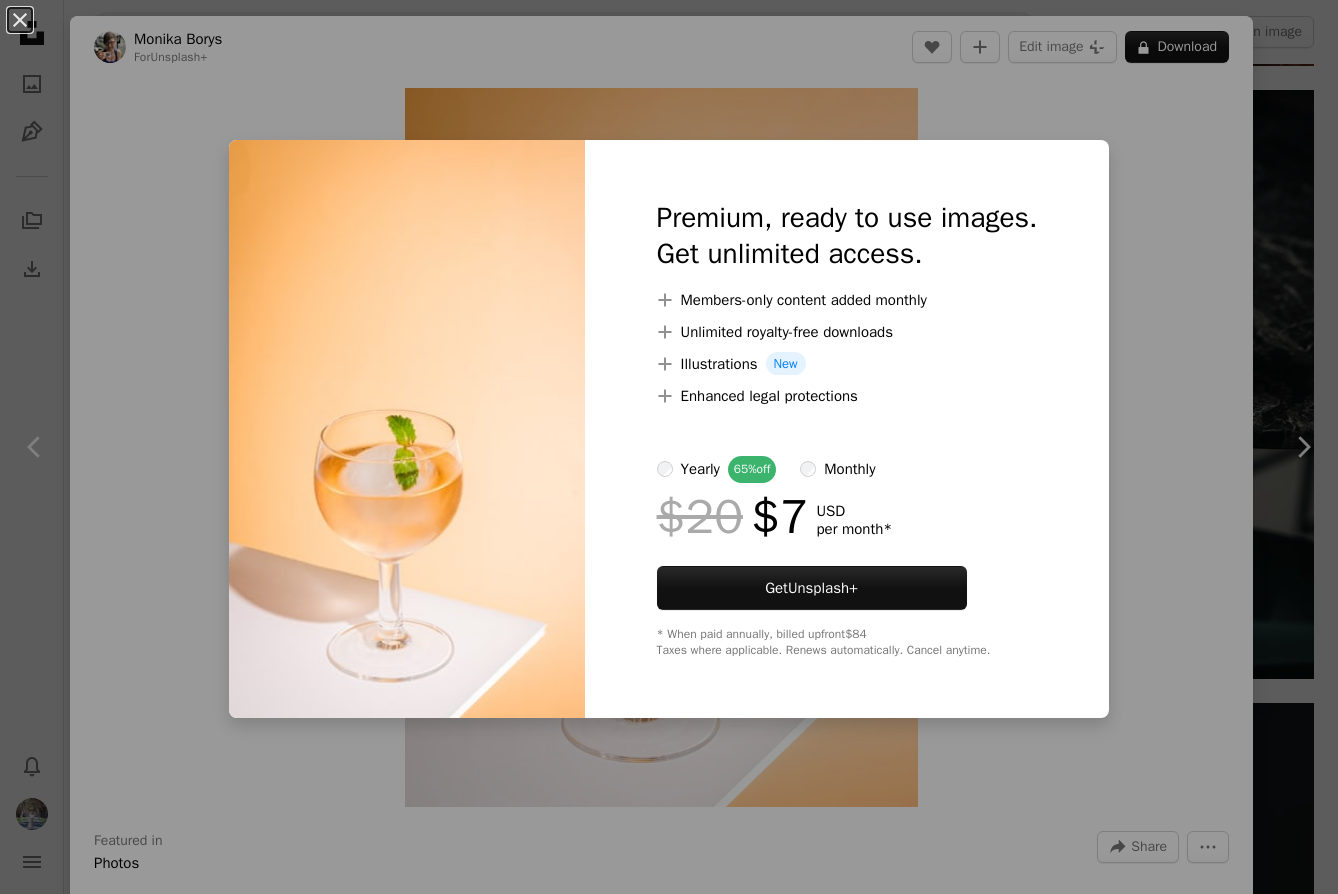 click on "An X shape Premium, ready to use images. Get unlimited access. A plus sign Members-only content added monthly A plus sign Unlimited royalty-free downloads A plus sign Illustrations  New A plus sign Enhanced legal protections yearly 65%  off monthly $20   $7 USD per month * Get  Unsplash+ * When paid annually, billed upfront  $84 Taxes where applicable. Renews automatically. Cancel anytime." at bounding box center (669, 447) 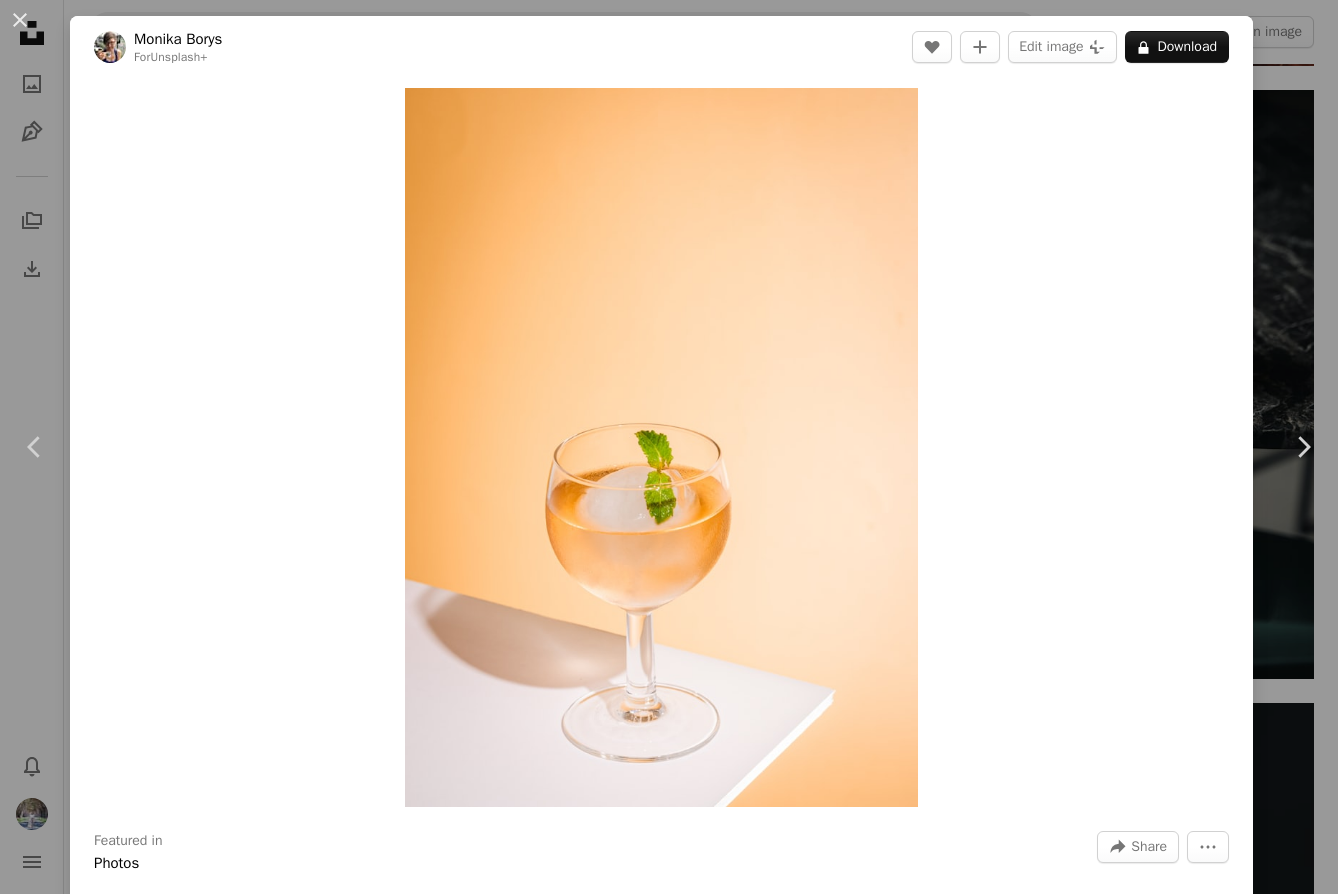 click on "An X shape Chevron left Chevron right [FIRST] [LAST] For  Unsplash+ A heart A plus sign Edit image   Plus sign for Unsplash+ A lock   Download Zoom in Featured in Photos A forward-right arrow Share More Actions Calendar outlined Published on  [MONTH] [DAY], [YEAR] Camera Canon, EOS 7D Mark II Safety Licensed under the  Unsplash+ License wallpaper glass cocktail drink yellow background orange background colour herbs back ground mint ice cube alkohol From this series Plus sign for Unsplash+ Plus sign for Unsplash+ Plus sign for Unsplash+ Plus sign for Unsplash+ Related images Plus sign for Unsplash+ A heart A plus sign [FIRST] [LAST] For  Unsplash+ A lock   Download Plus sign for Unsplash+ A heart A plus sign [FIRST] [LAST] For  Unsplash+ A lock   Download Plus sign for Unsplash+ A heart A plus sign [FIRST] [LAST] For  Unsplash+ A lock   Download Plus sign for Unsplash+ A heart A plus sign Curated Lifestyle For  Unsplash+ A lock   Download A heart" at bounding box center [669, 447] 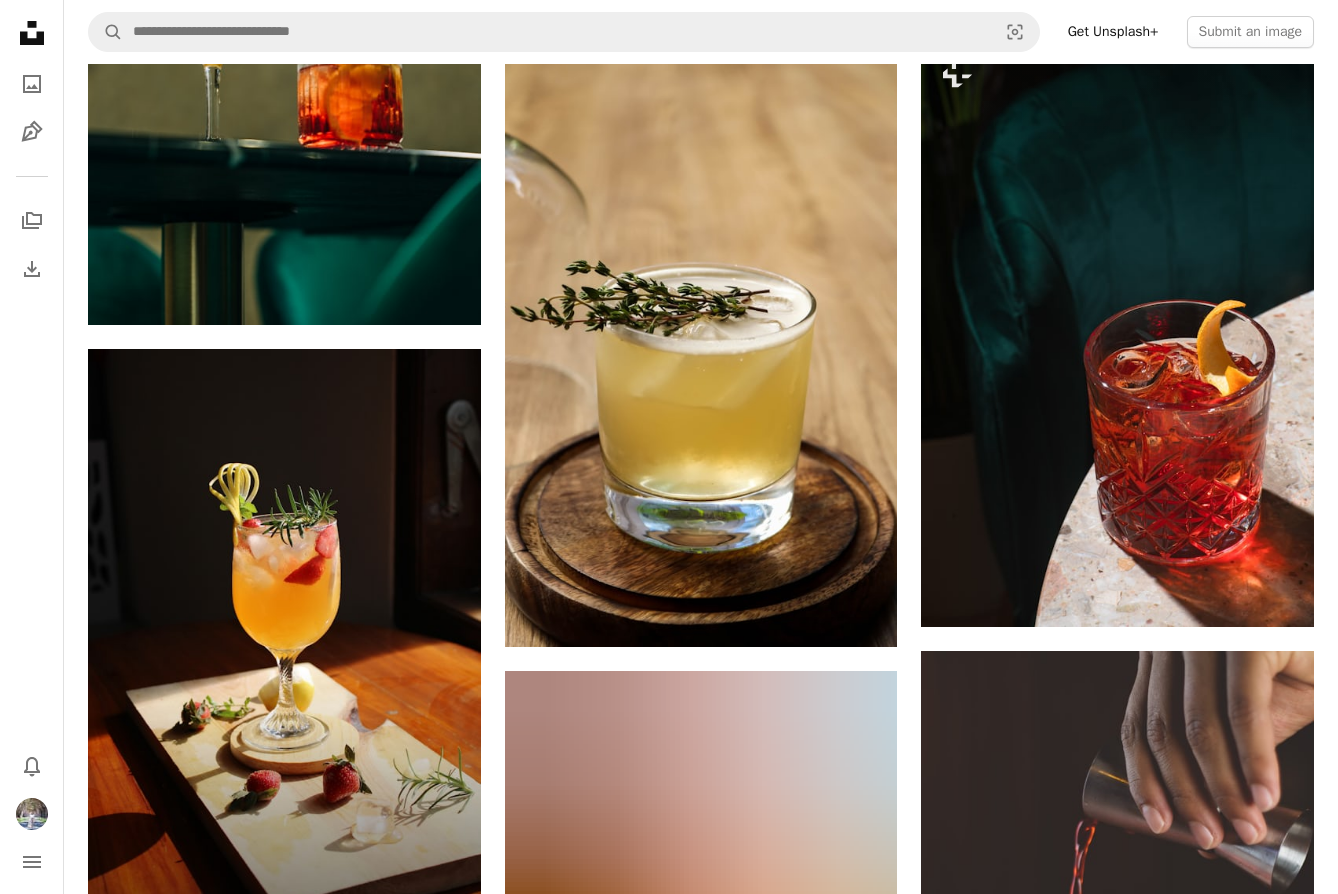 scroll, scrollTop: 16936, scrollLeft: 0, axis: vertical 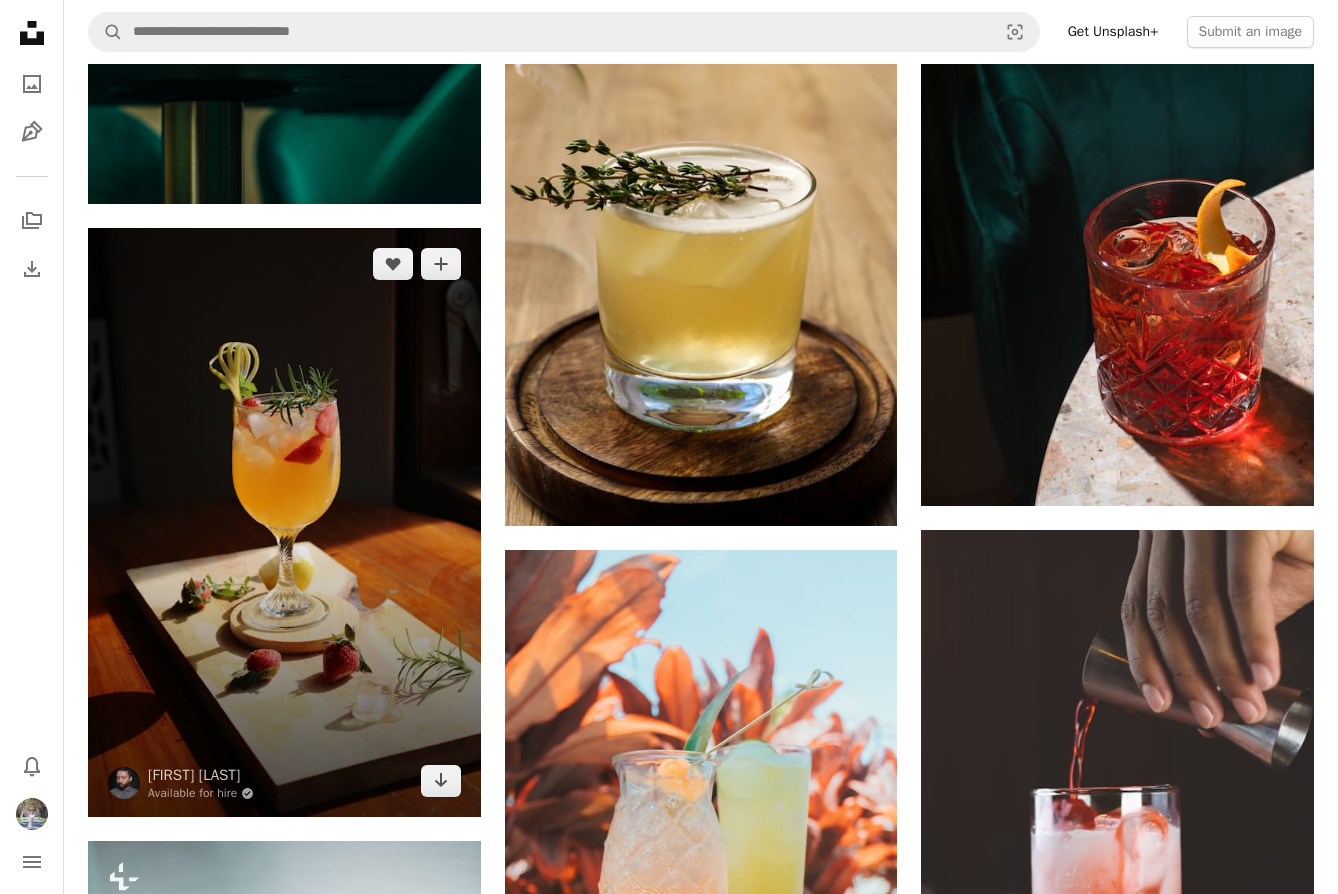 click at bounding box center [284, 522] 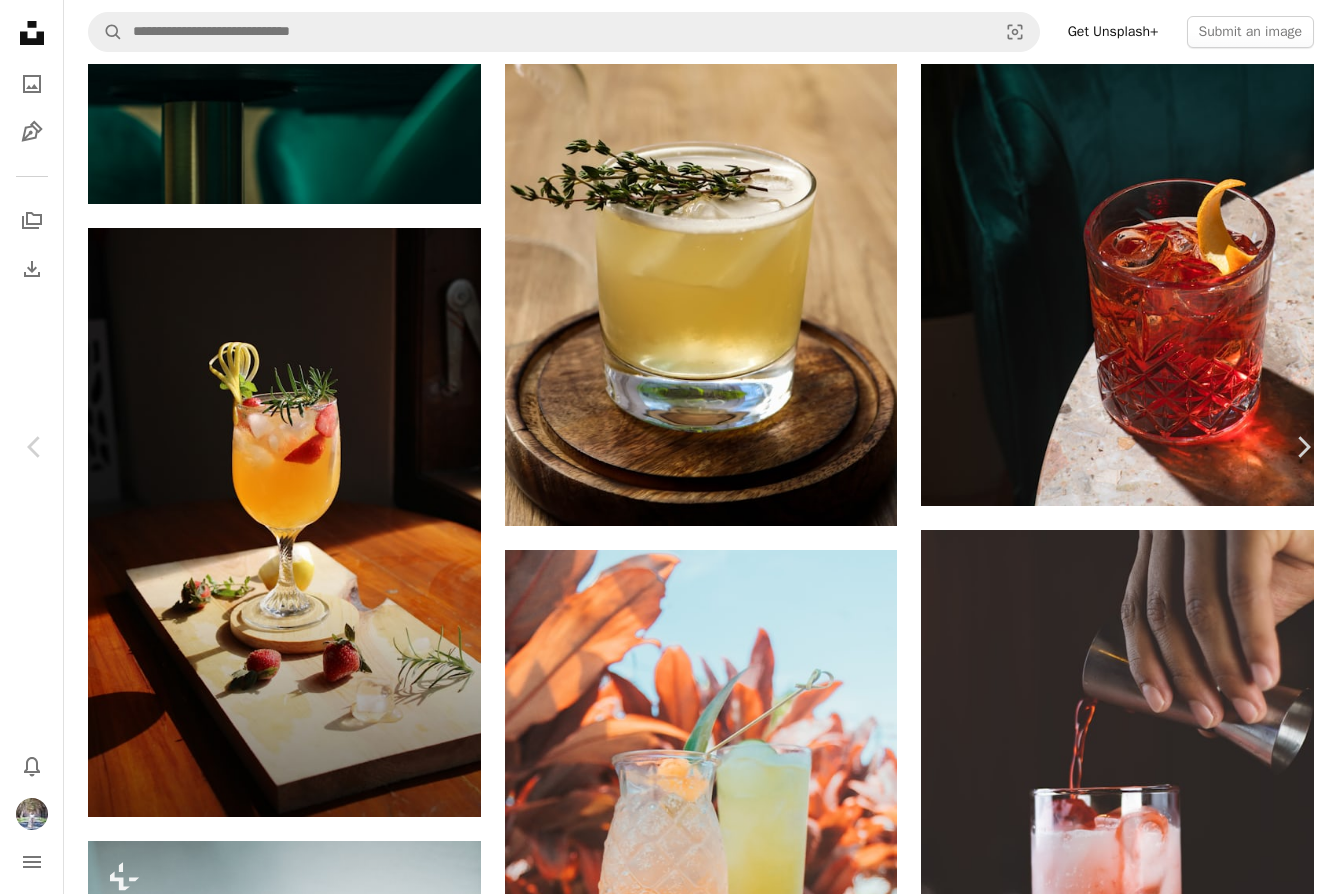 click on "Download" at bounding box center [1153, 3751] 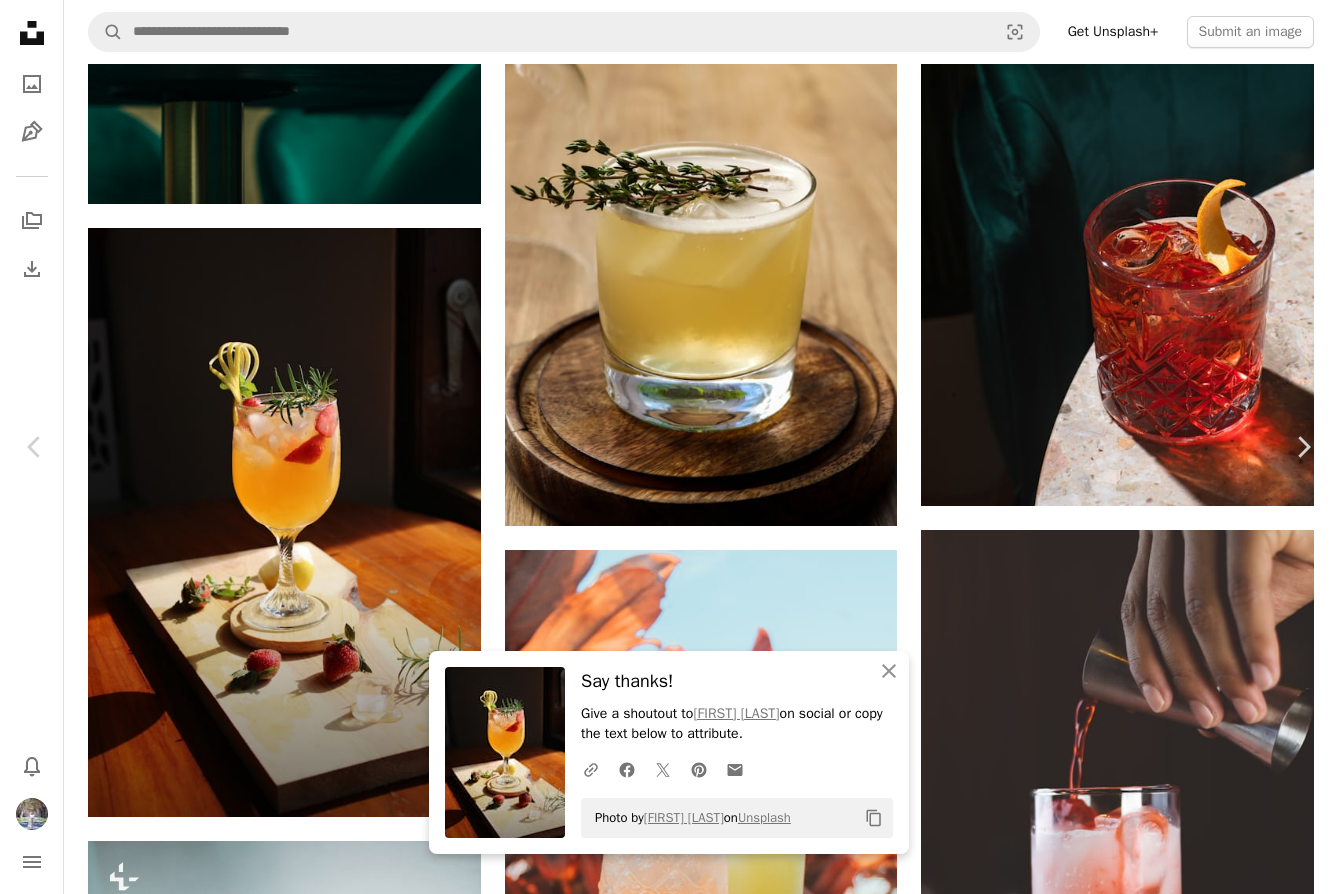 click on "An X shape Chevron left Chevron right Chevron right An X shape Close Say thanks! Give a shoutout to  [FIRST] [LAST]  on social or copy the text below to attribute. A URL sharing icon (chains) Facebook icon X (formerly Twitter) icon Pinterest icon An envelope Photo by  [FIRST] [LAST]  on  Unsplash
Copy content [FIRST] [LAST] Available for hire A checkmark inside of a circle A heart A plus sign Edit image   Plus sign for Unsplash+ Download Chevron down Zoom in Views [NUMBER],[NUMBER] Downloads [NUMBER] A forward-right arrow Share Info icon Info More Actions A map marker [CITY], [CITY] [REGION], [COUNTRY_REGION], [COUNTRY] Calendar outlined Published on  [MONTH] [DAY], [YEAR] Camera Canon, EOS 1500D Safety Free to use under the  Unsplash License fruit beer strawberry water bottle cocktails drinking water glass of water orange juice drinking plant wood indonesia glass cocktail drink alcohol beverage mojito [CITY] [REGION] [COUNTRY] Browse premium related images on iStock  |  Save 20% with code UNSPLASH20 View more on iStock" at bounding box center (669, 4151) 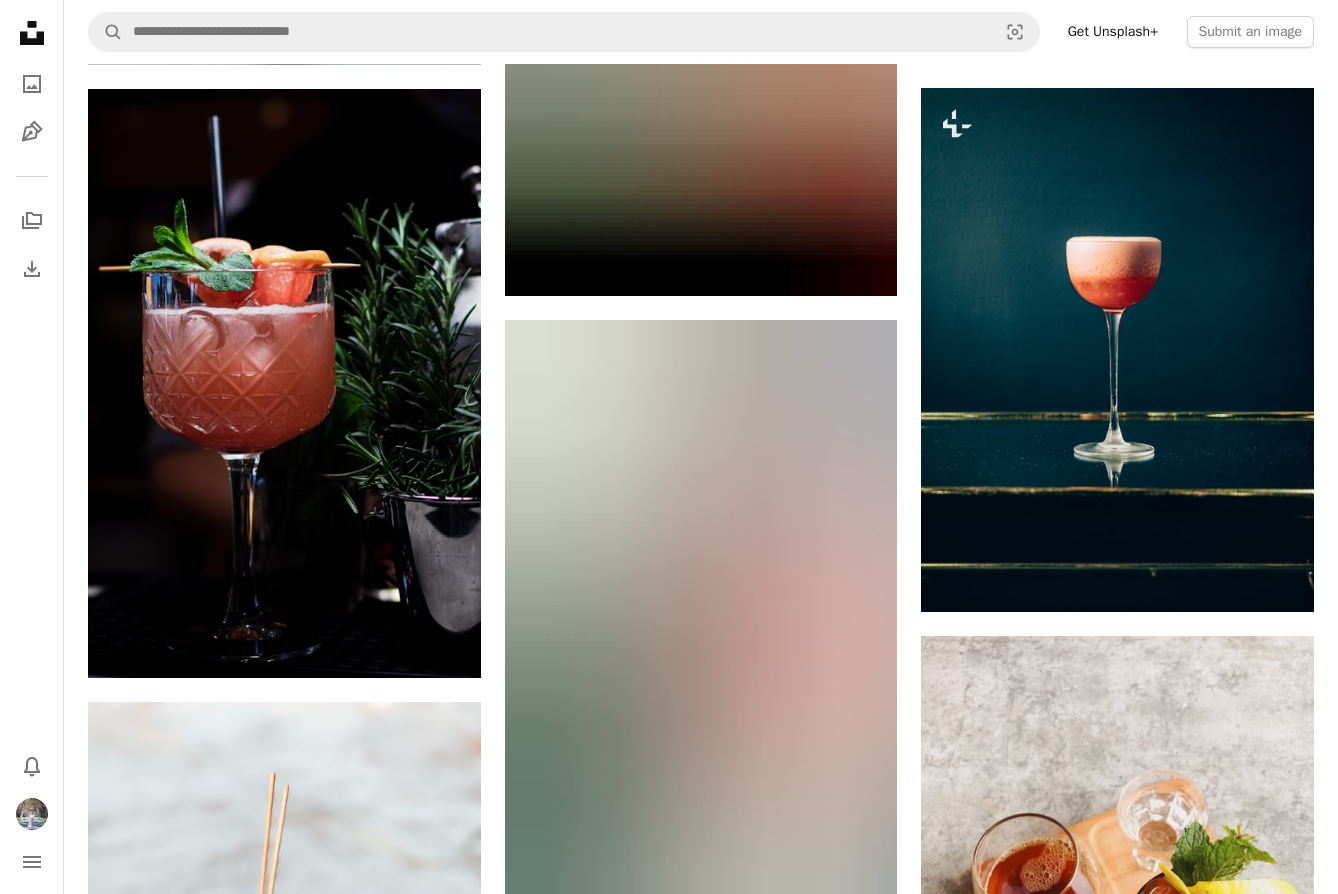 scroll, scrollTop: 24183, scrollLeft: 0, axis: vertical 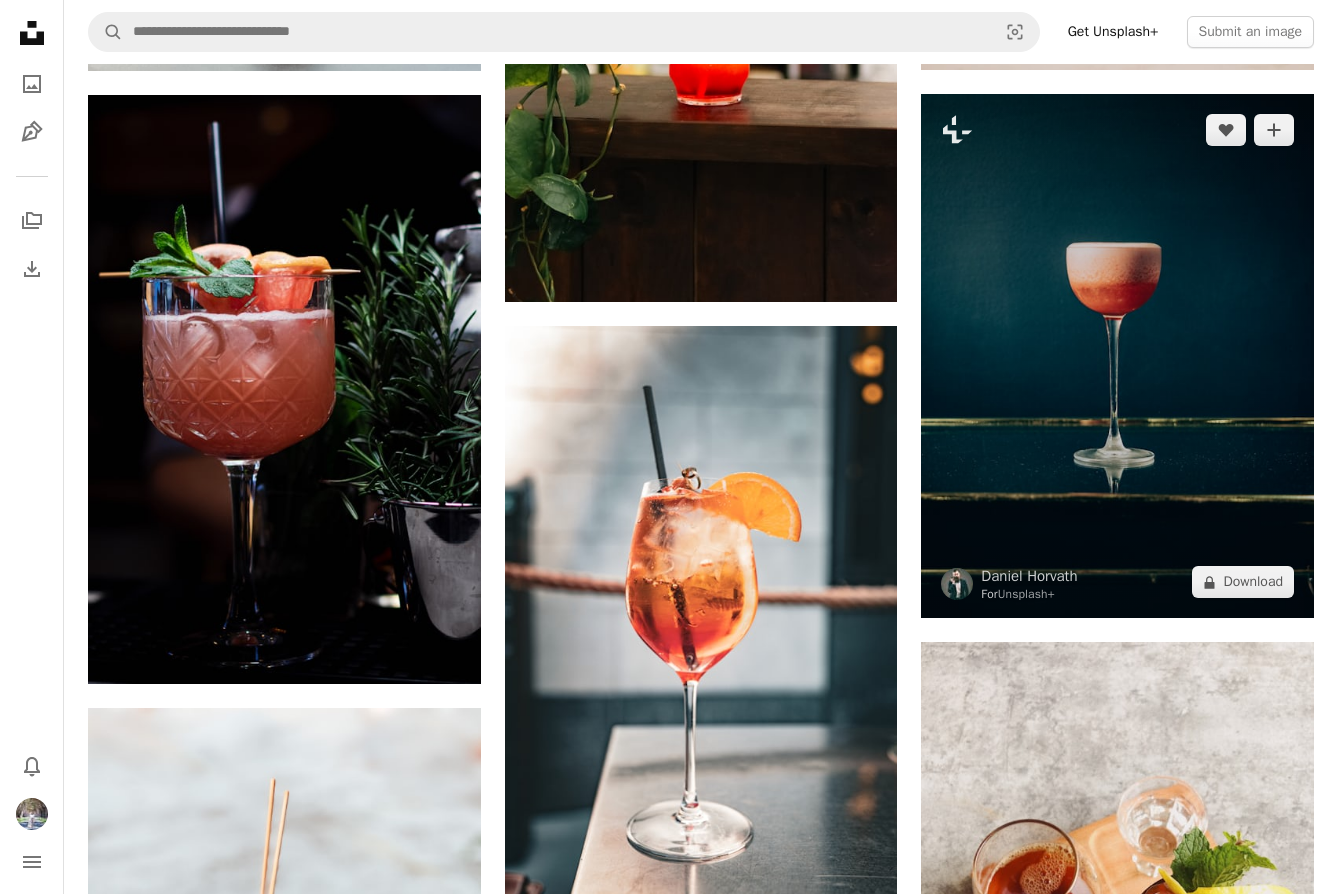 click at bounding box center (1117, 356) 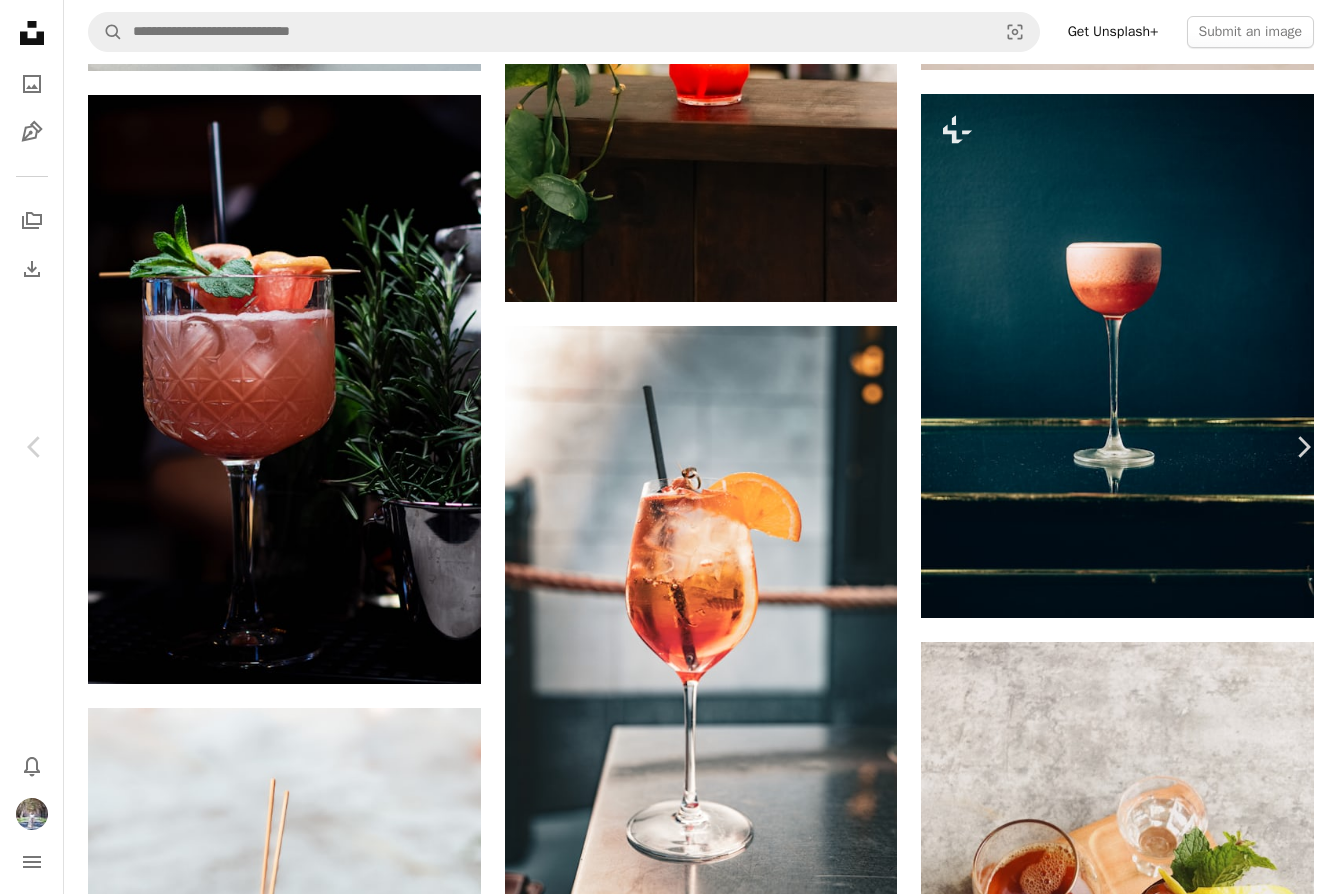 click on "A lock   Download" at bounding box center (1177, 3702) 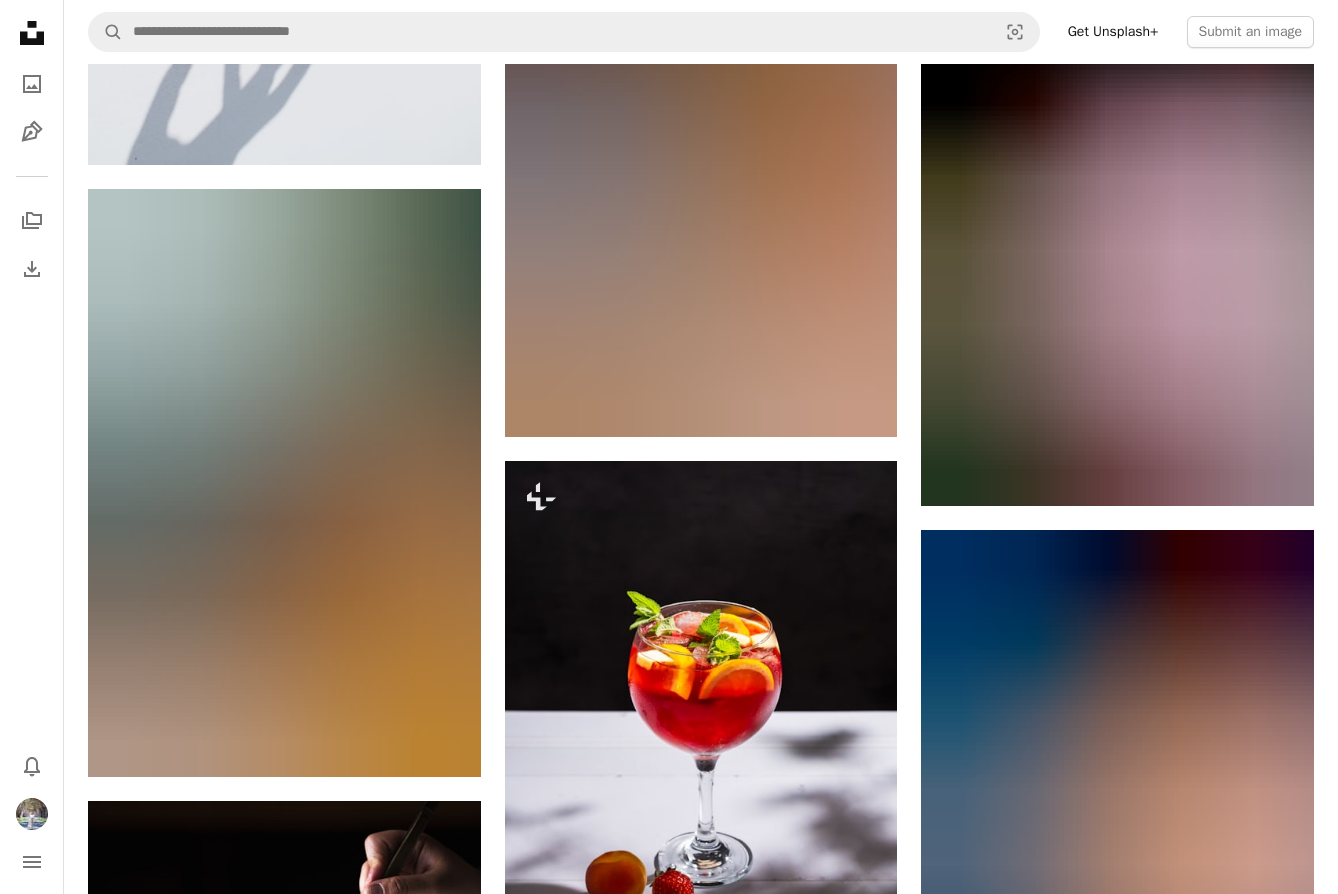 scroll, scrollTop: 42597, scrollLeft: 0, axis: vertical 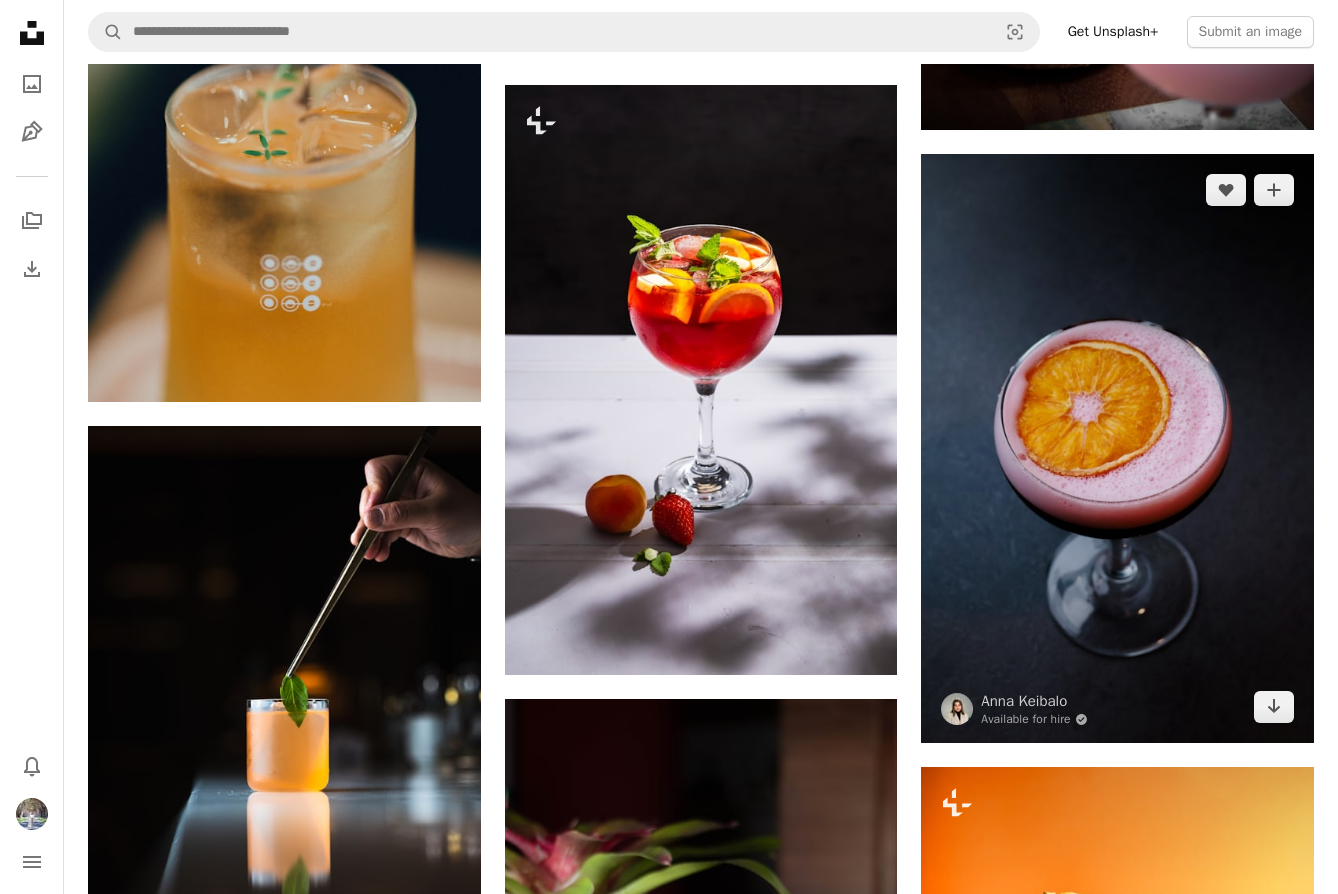 click at bounding box center [1117, 448] 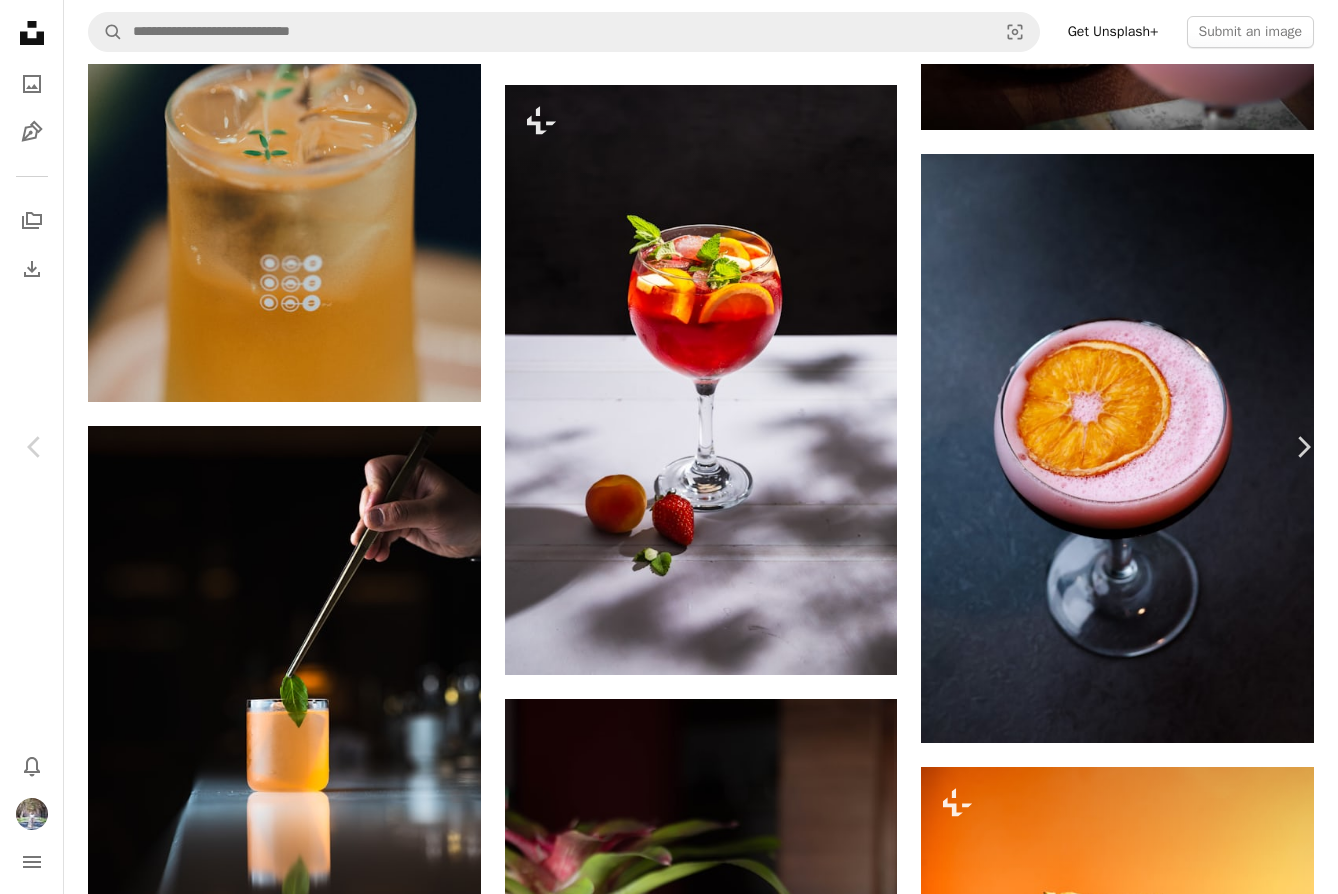 click on "Download" at bounding box center [1153, 3597] 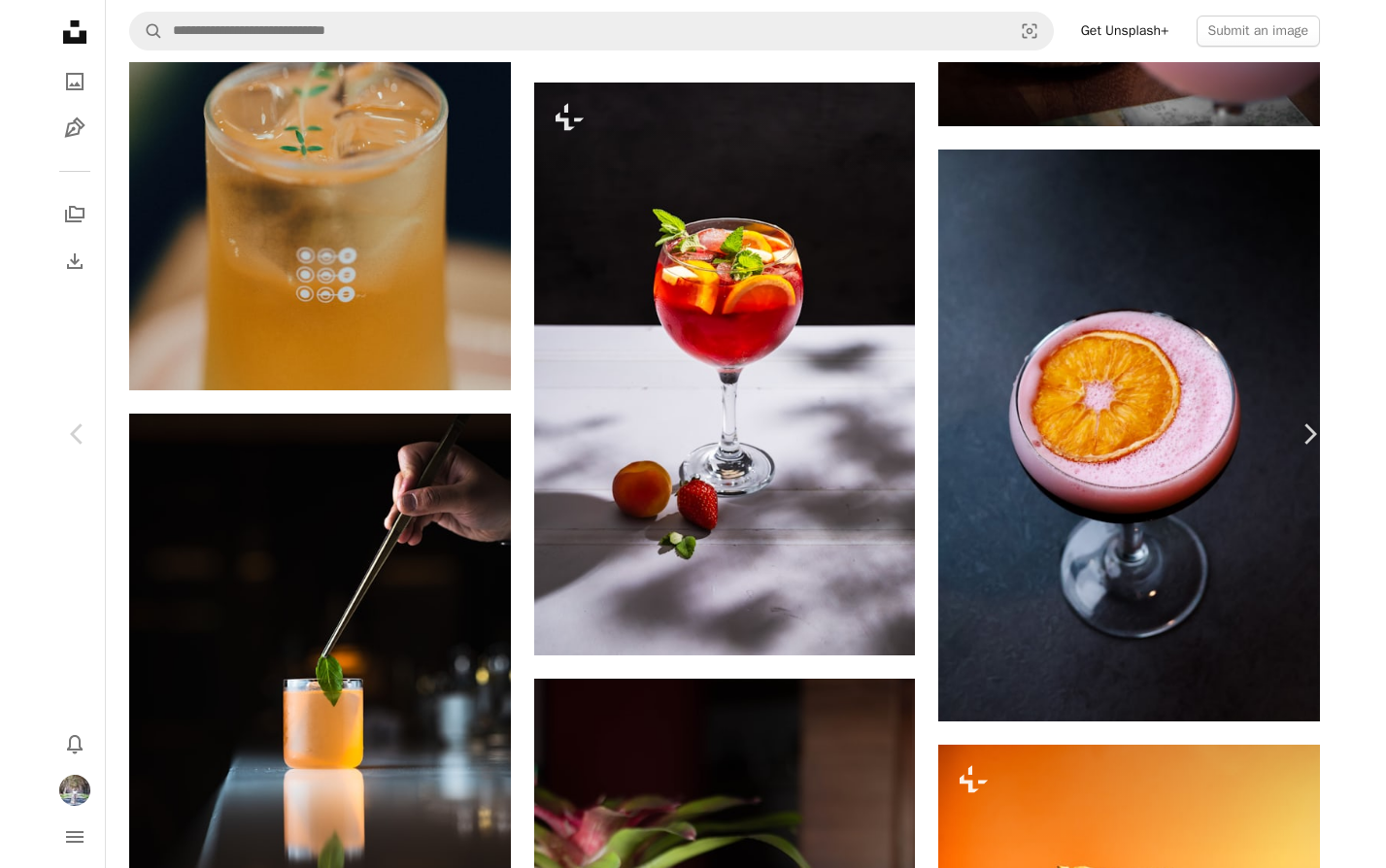 scroll, scrollTop: 43330, scrollLeft: 0, axis: vertical 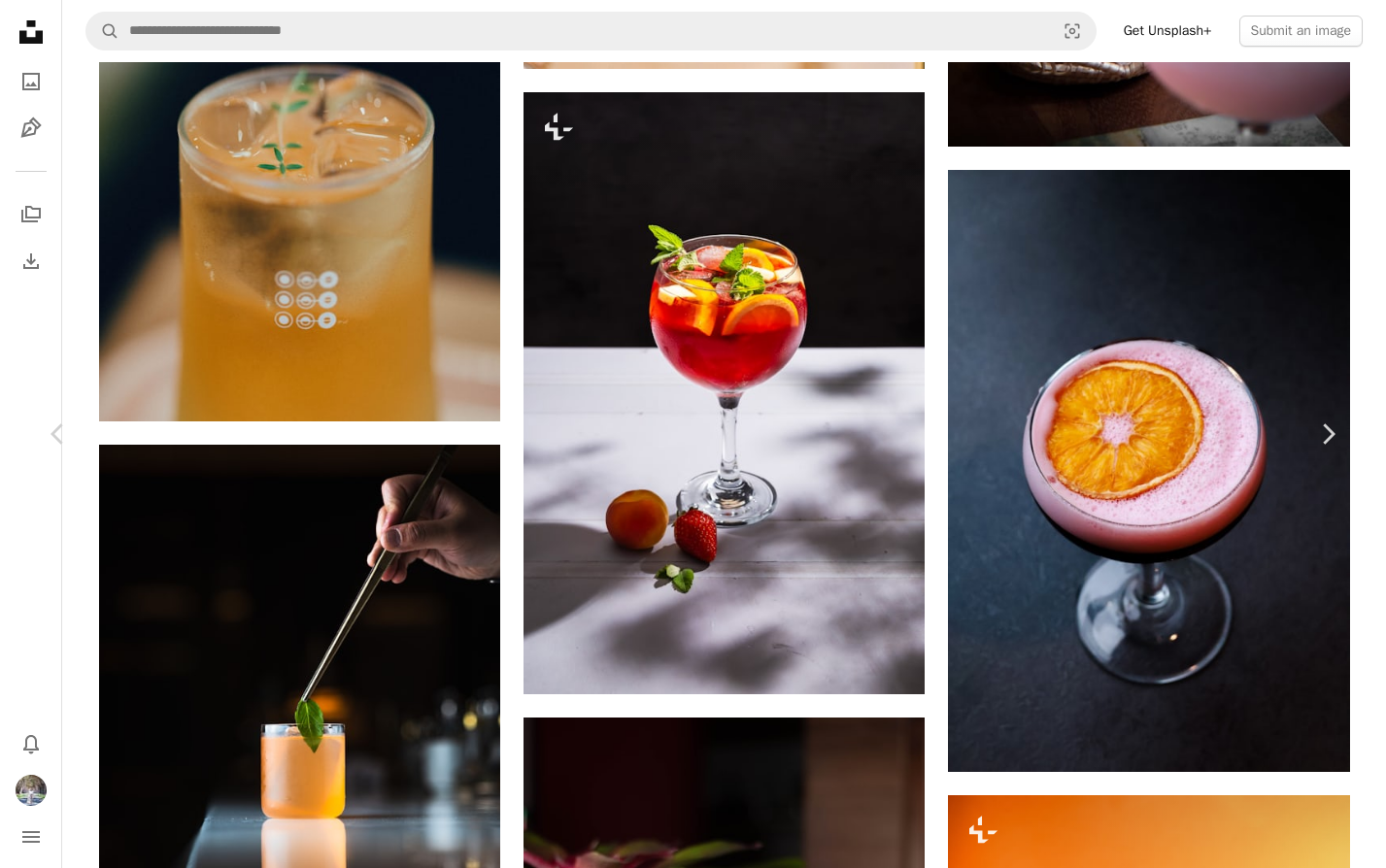 click on "An X shape Chevron left Chevron right [FIRST] [LAST] Available for hire A checkmark inside of a circle A heart A plus sign Edit image   Plus sign for Unsplash+ Download Chevron down Zoom in Views [NUMBER],[NUMBER] Downloads [NUMBER] A forward-right arrow Share Info icon Info More Actions alcoholic cocktail with foam and orange A map marker [COUNTRY] Calendar outlined Published on  [MONTH] [DAY], [YEAR] Camera Canon, EOS R50 Safety Free to use under the  Unsplash License dark orange drink alcohol class coctail food fruit yellow dessert cocktail [COUNTRY] juice cream beverage produce grapefruit citrus fruit mousse Browse premium related images on iStock  |  Save 20% with code UNSPLASH20 View more on iStock  ↗ Related images A heart A plus sign [FIRST] [LAST] Arrow pointing down A heart A plus sign [FIRST] [LAST] Available for hire A checkmark inside of a circle Arrow pointing down A heart A plus sign [FIRST] [LAST] Available for hire A checkmark inside of a circle Arrow pointing down A heart A plus sign [FIRST] [LAST] Available for hire A checkmark inside of a circle Arrow pointing down A heart" at bounding box center (693, 4063) 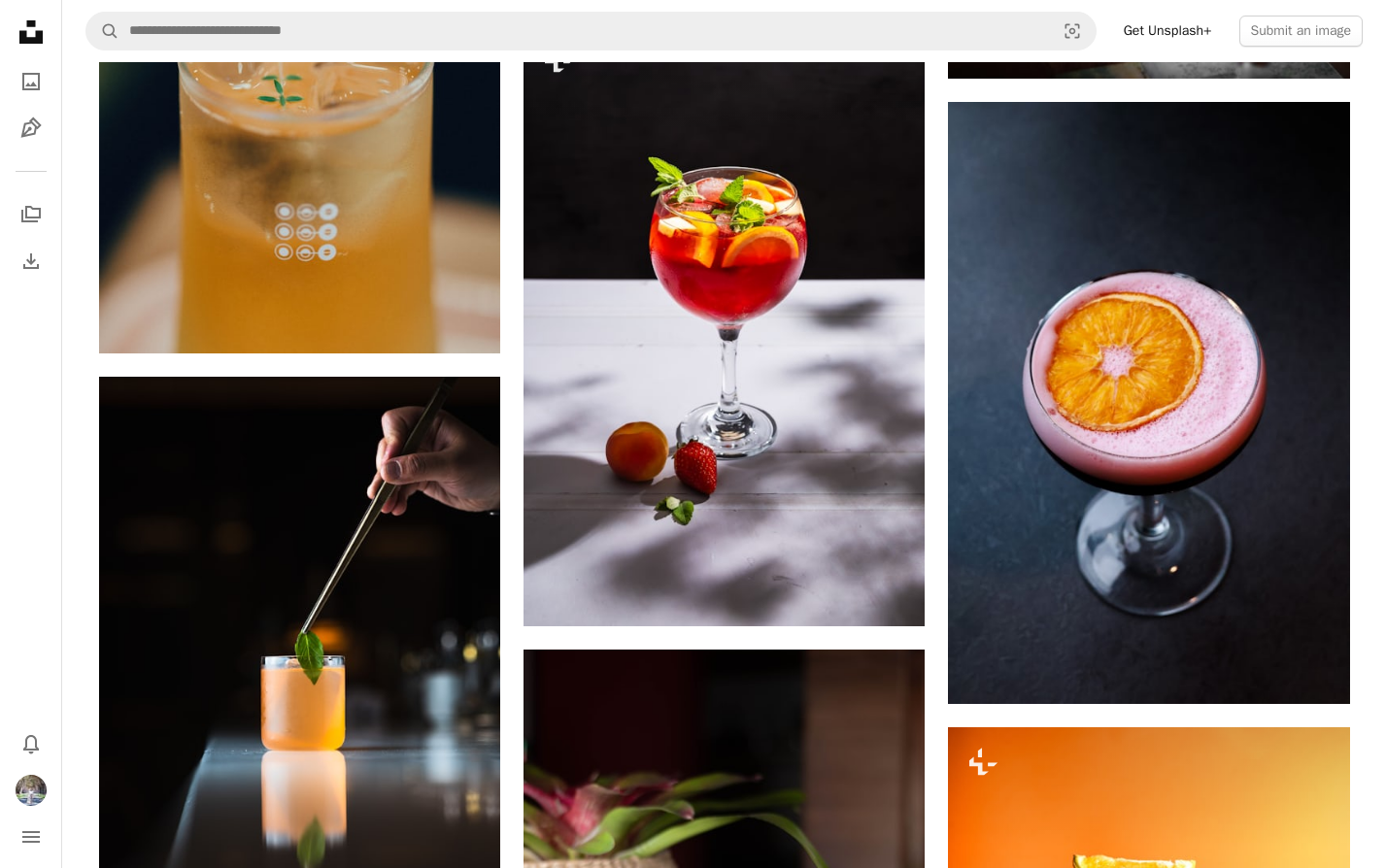 scroll, scrollTop: 43695, scrollLeft: 0, axis: vertical 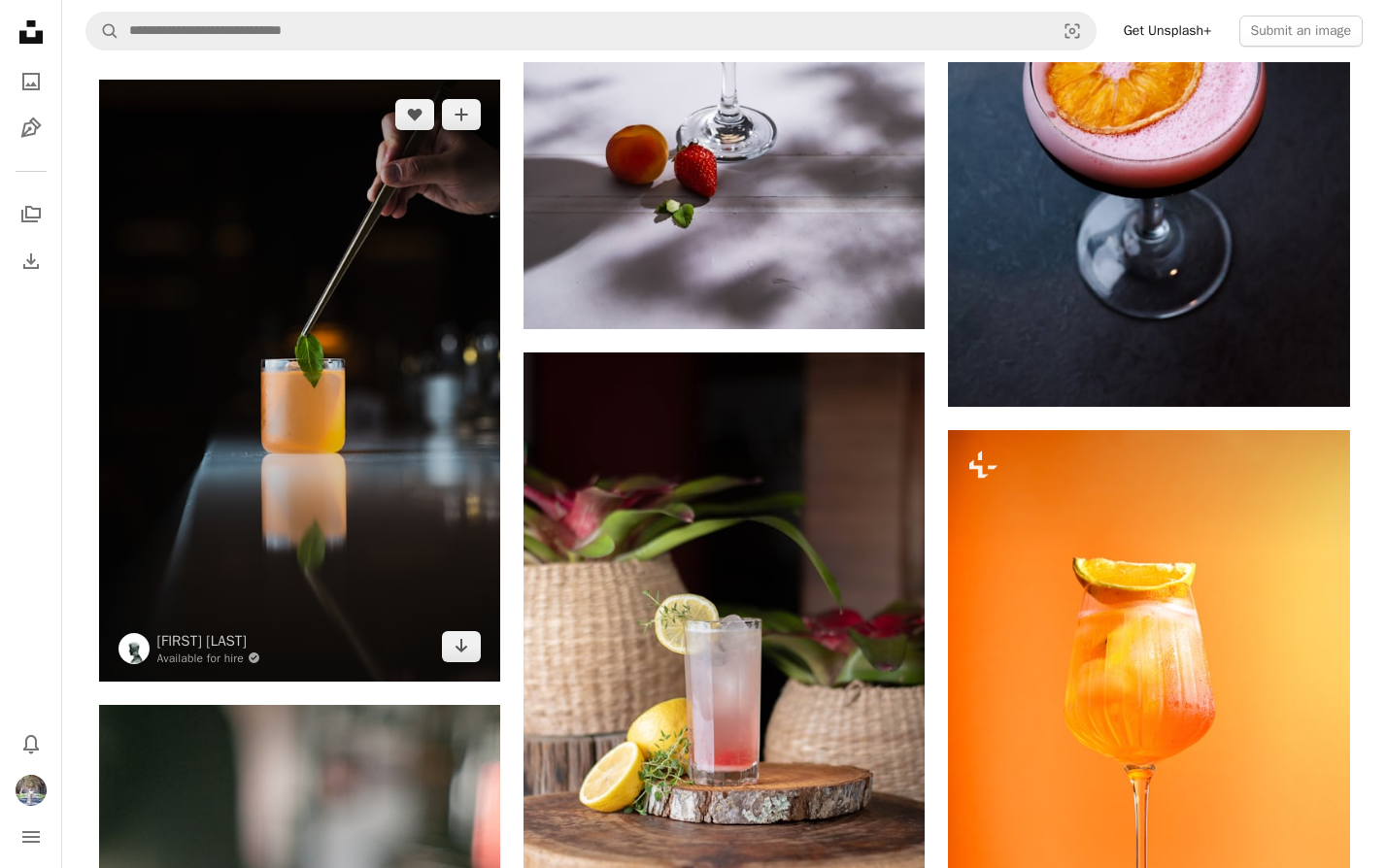 click at bounding box center (299, 381) 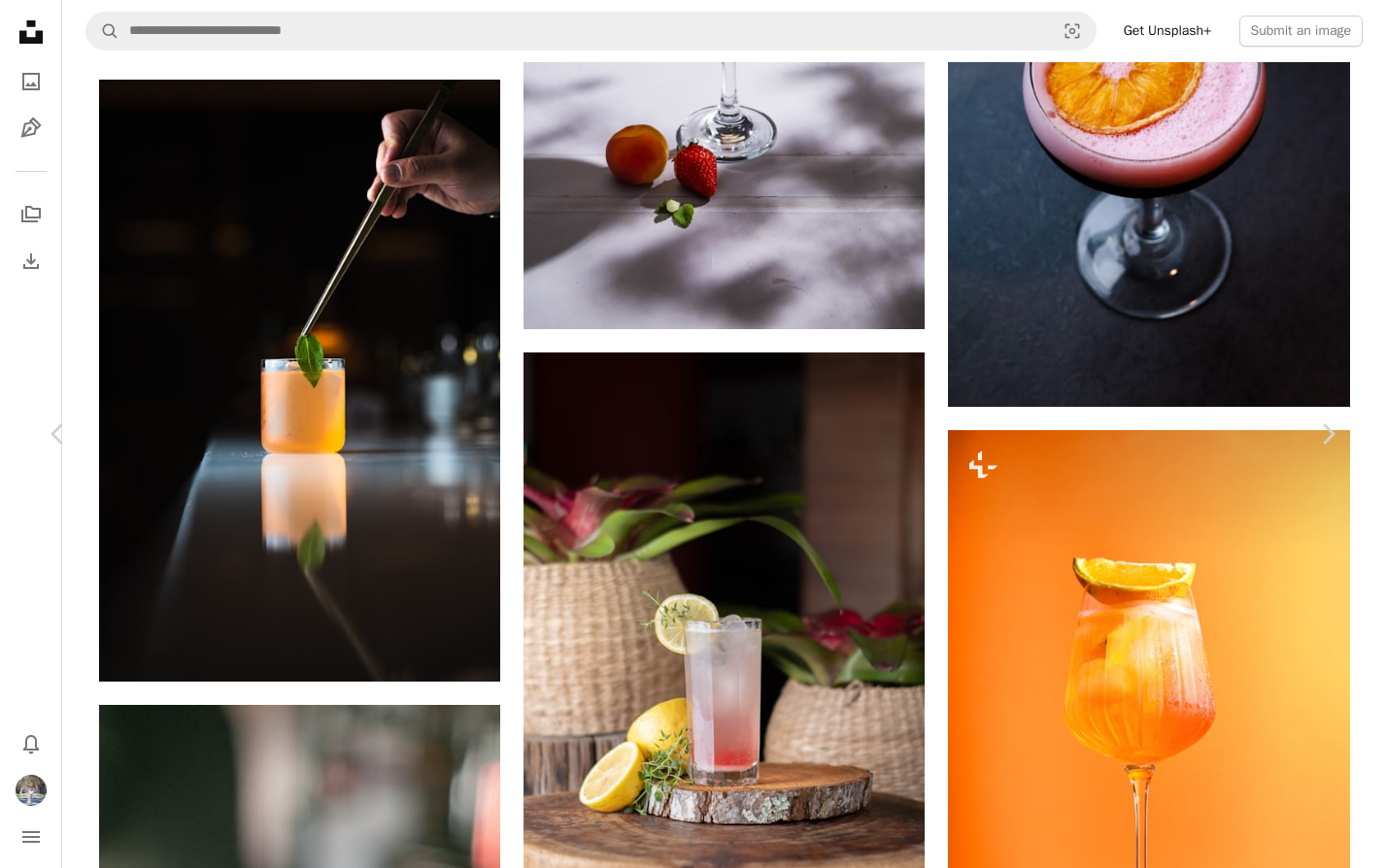 click on "Download" at bounding box center [1158, 3310] 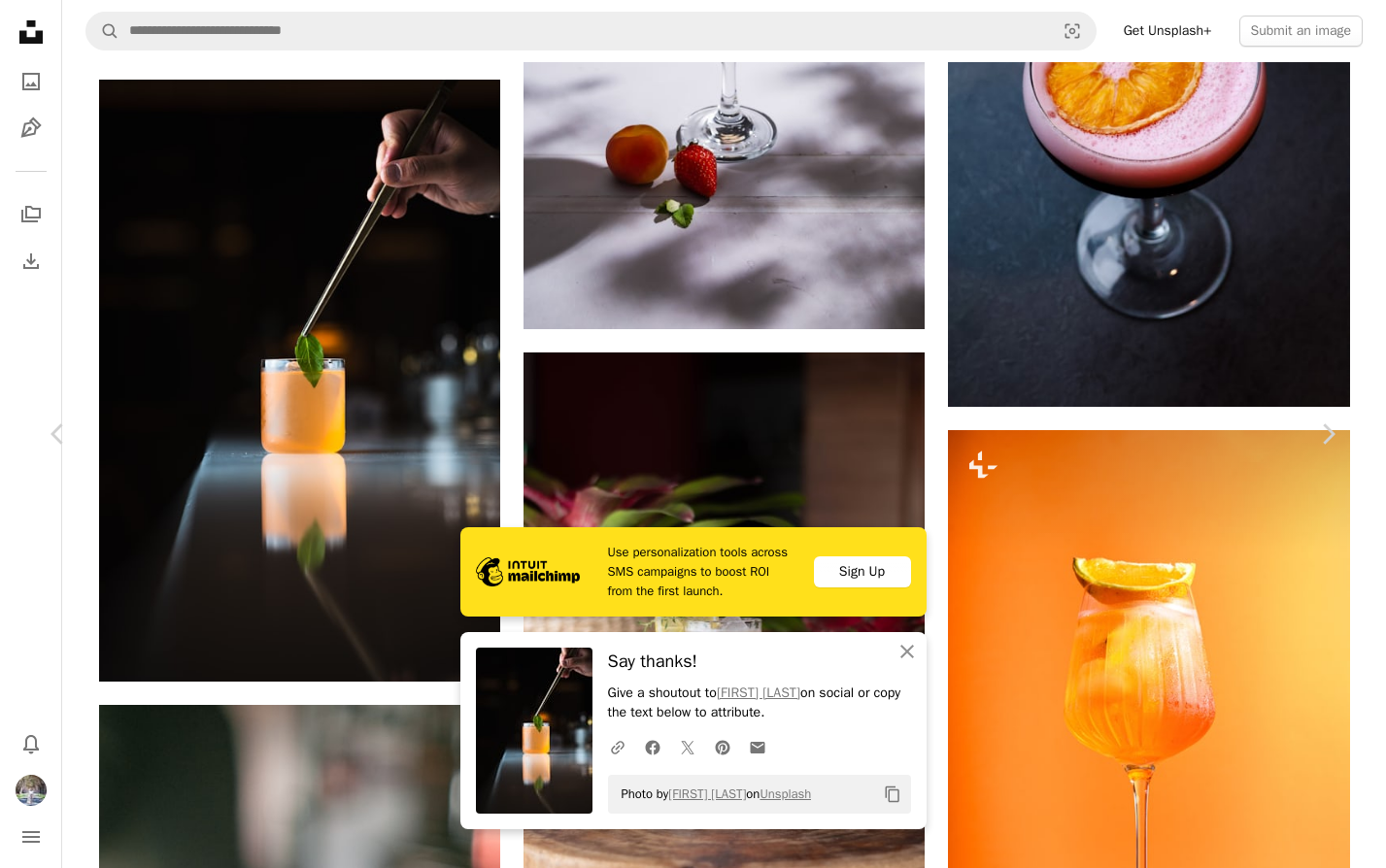 click on "An X shape Chevron left Chevron right Use personalization tools across SMS campaigns to boost ROI from the first launch. Sign Up An X shape Close Say thanks! Give a shoutout to  [FIRST] [LAST]  on social or copy the text below to attribute. A URL sharing icon (chains) Facebook icon X (formerly Twitter) icon Pinterest icon An envelope Photo by  [FIRST] [LAST]  on  Unsplash
Copy content [FIRST] [LAST] Available for hire A checkmark inside of a circle A heart A plus sign Edit image   Plus sign for Unsplash+ Download Chevron down Zoom in Views [NUMBER],[NUMBER] Downloads [NUMBER] Featured in Photos ,  Food & Drink A forward-right arrow Share Info icon Info More Actions Calendar outlined Published on  [MONTH] [DAY], [YEAR] Camera SONY, ILCE-7M4 Safety Free to use under the  Unsplash License glass cocktail drink beverage motion bartender martini olives sony old fashioned martini glass shaker mixologist stop motion campari ice crack smoked food alcohol herbs Browse premium related images on iStock  |  Save 20% with code UNSPLASH20" at bounding box center [693, 3698] 